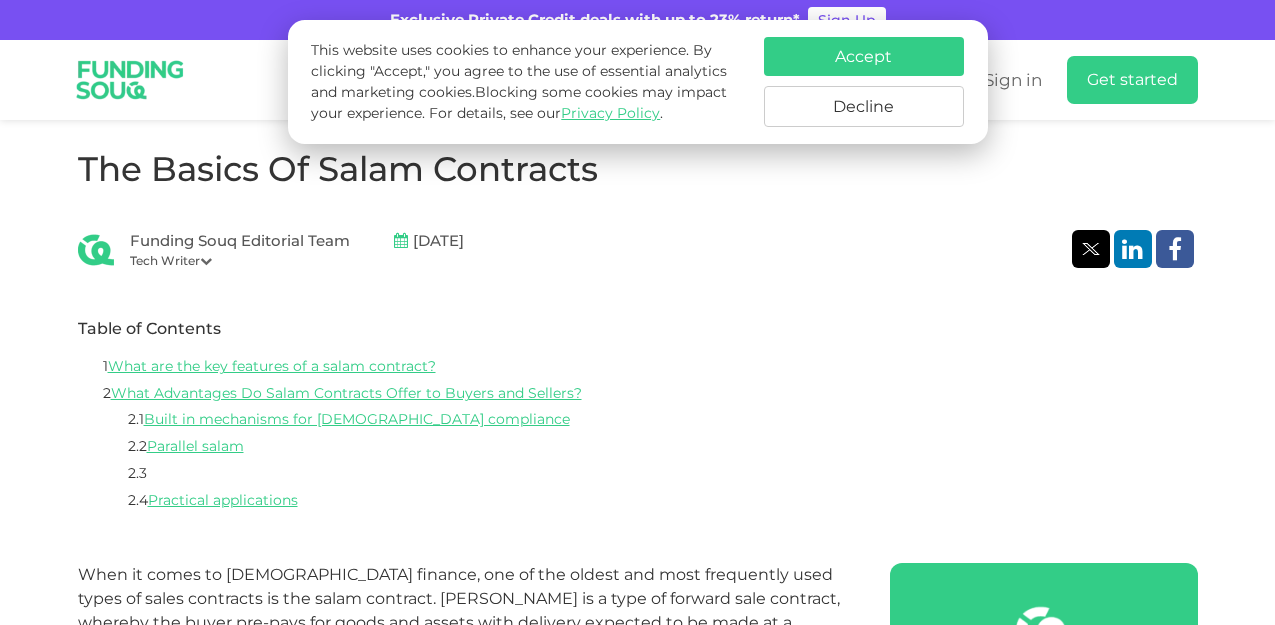 scroll, scrollTop: 460, scrollLeft: 0, axis: vertical 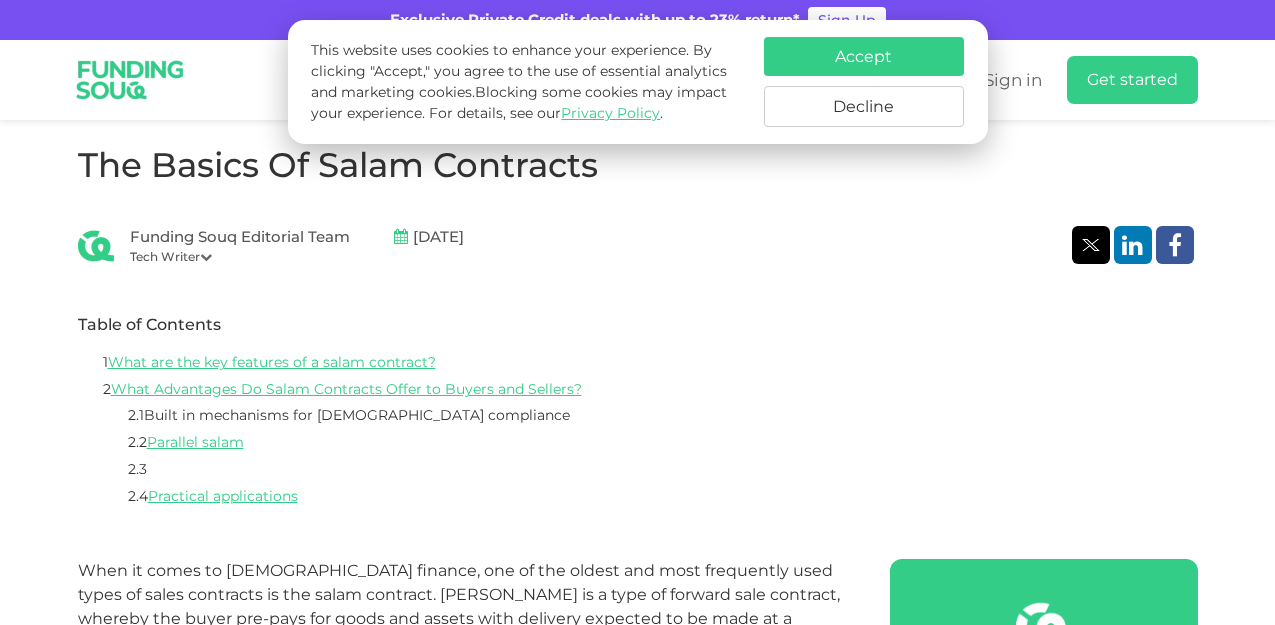click on "Built in mechanisms for [DEMOGRAPHIC_DATA] compliance" at bounding box center [357, 415] 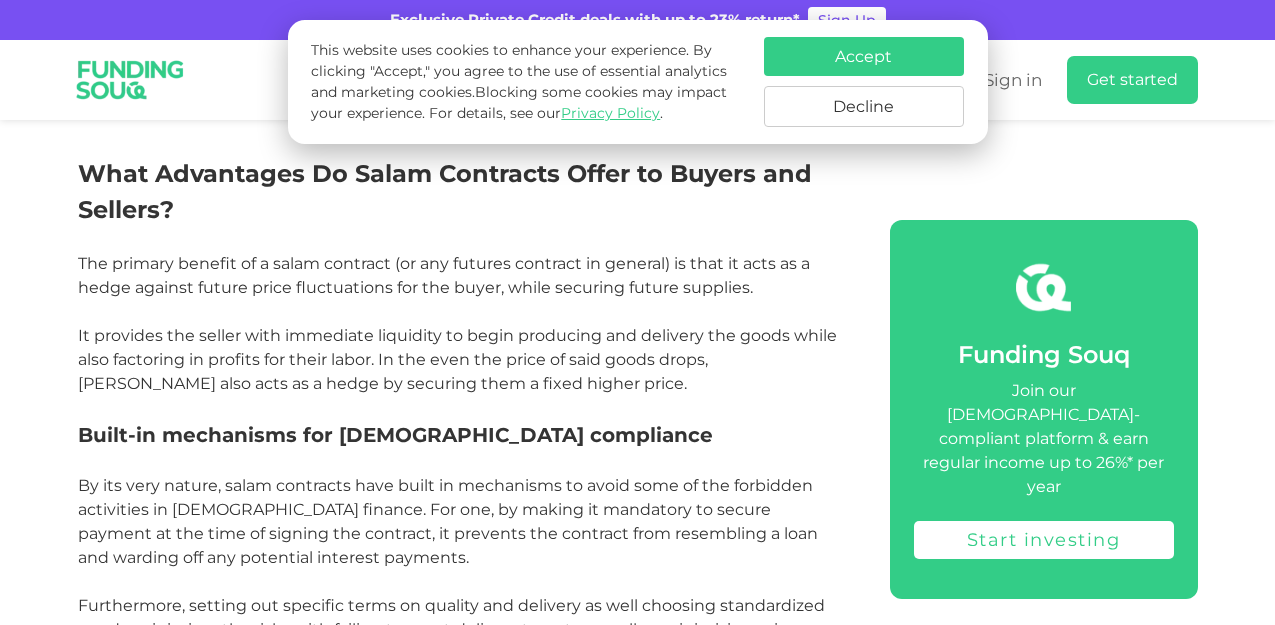 scroll, scrollTop: 1712, scrollLeft: 0, axis: vertical 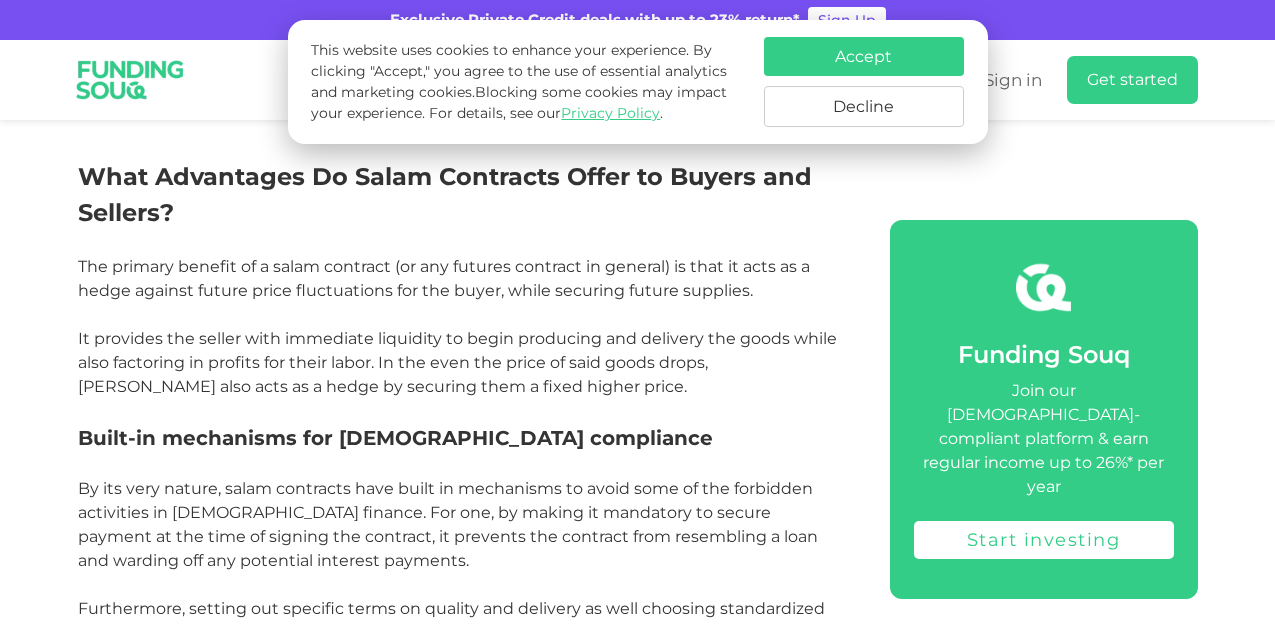 click on "The primary benefit of a salam contract (or any futures contract in general) is that it acts as a hedge against future price fluctuations for the buyer, while securing future supplies." at bounding box center [444, 278] 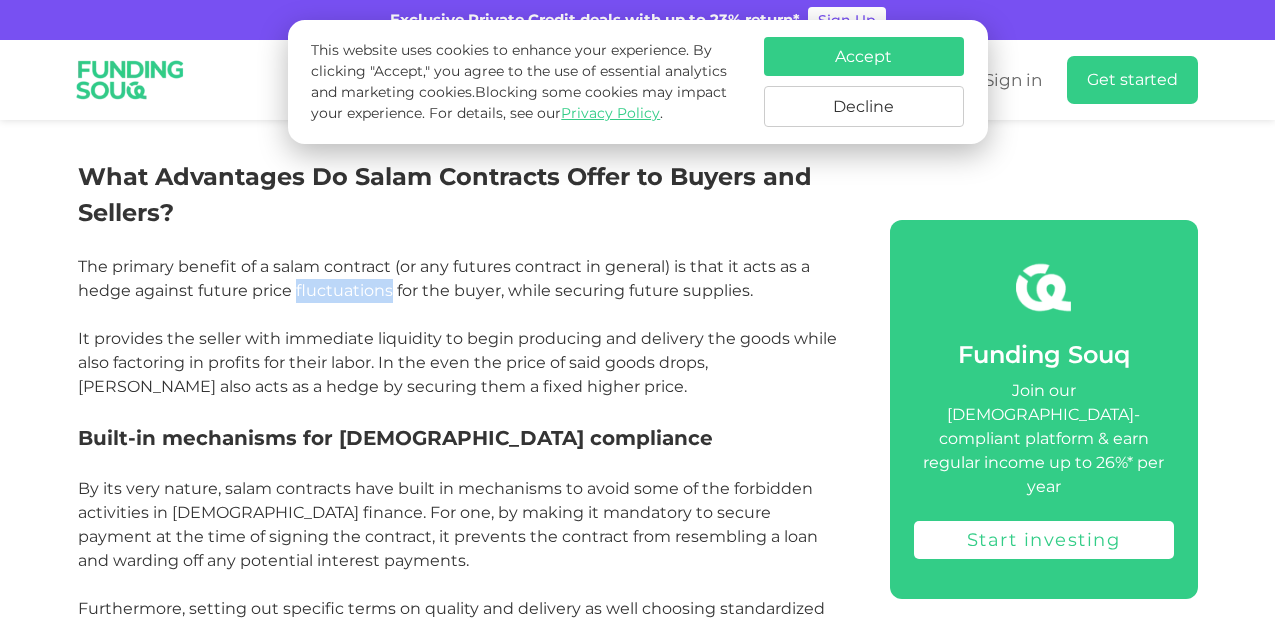 click on "The primary benefit of a salam contract (or any futures contract in general) is that it acts as a hedge against future price fluctuations for the buyer, while securing future supplies." at bounding box center [444, 278] 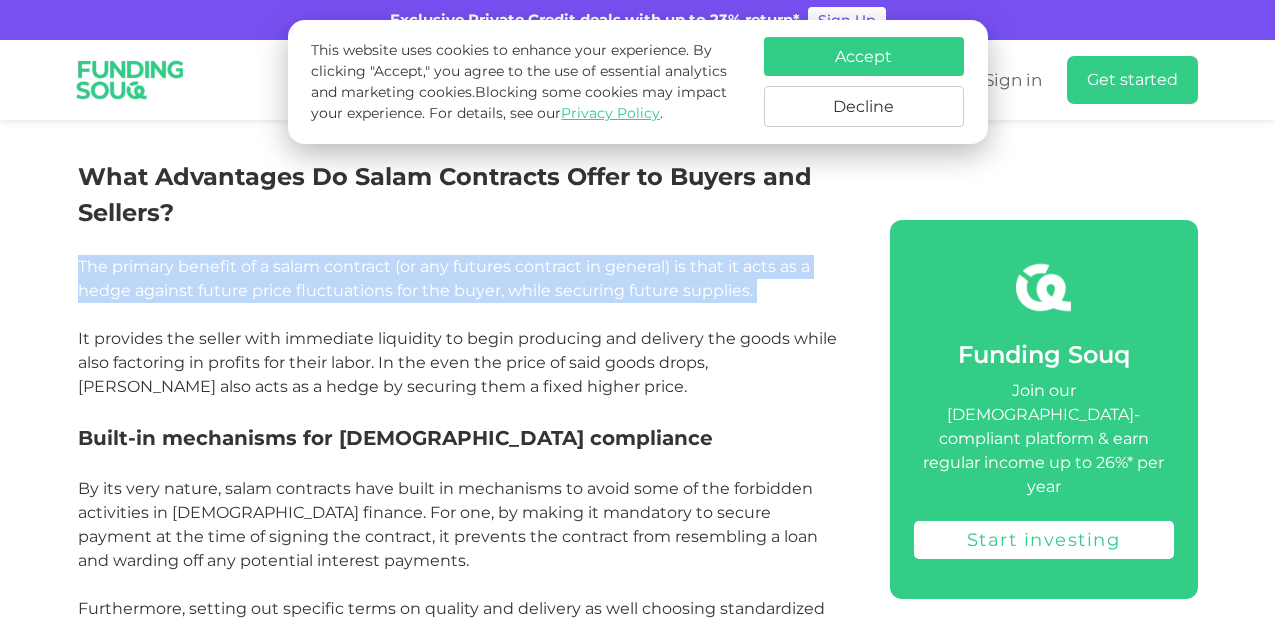 click on "The primary benefit of a salam contract (or any futures contract in general) is that it acts as a hedge against future price fluctuations for the buyer, while securing future supplies." at bounding box center [444, 278] 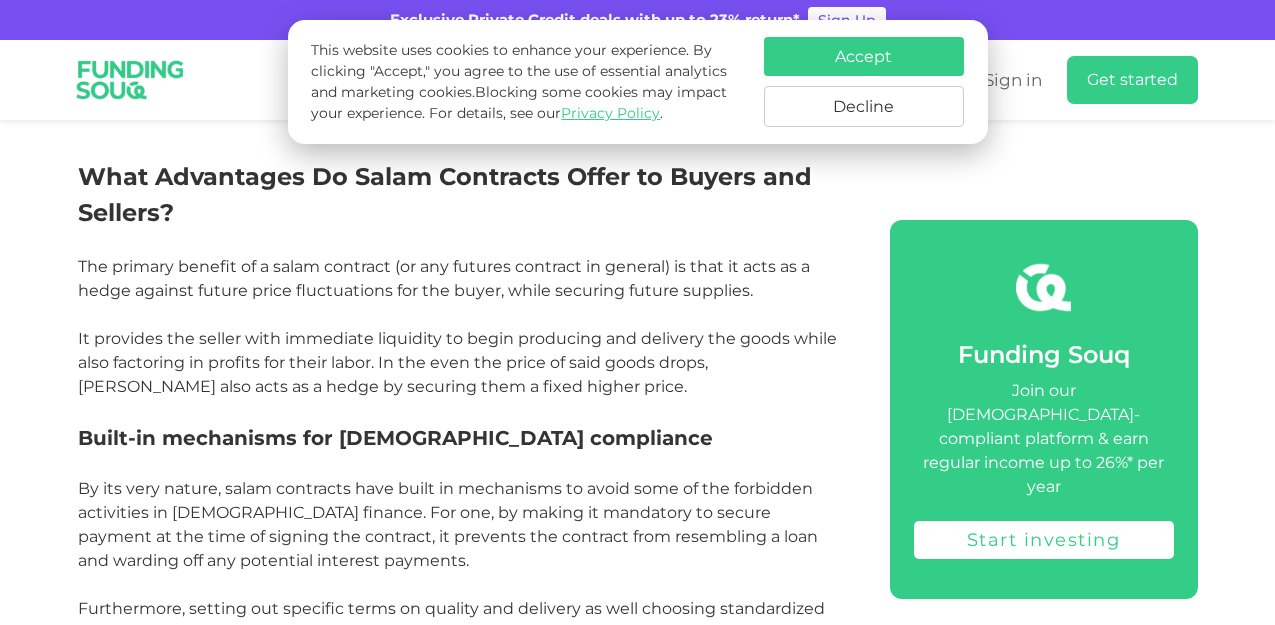 click on "The primary benefit of a salam contract (or any futures contract in general) is that it acts as a hedge against future price fluctuations for the buyer, while securing future supplies." at bounding box center [444, 278] 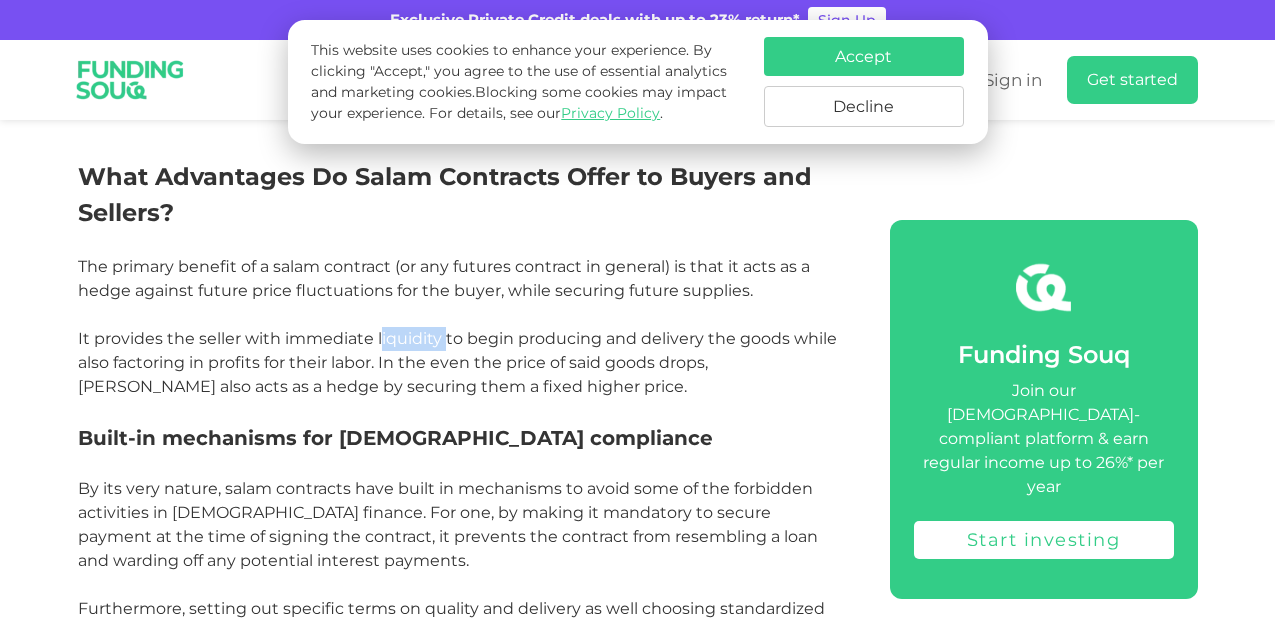 click on "It provides the seller with immediate liquidity to begin producing and delivery the goods while also factoring in profits for their labor. In the even the price of said goods drops, [PERSON_NAME] also acts as a hedge by securing them a fixed higher price." at bounding box center [457, 362] 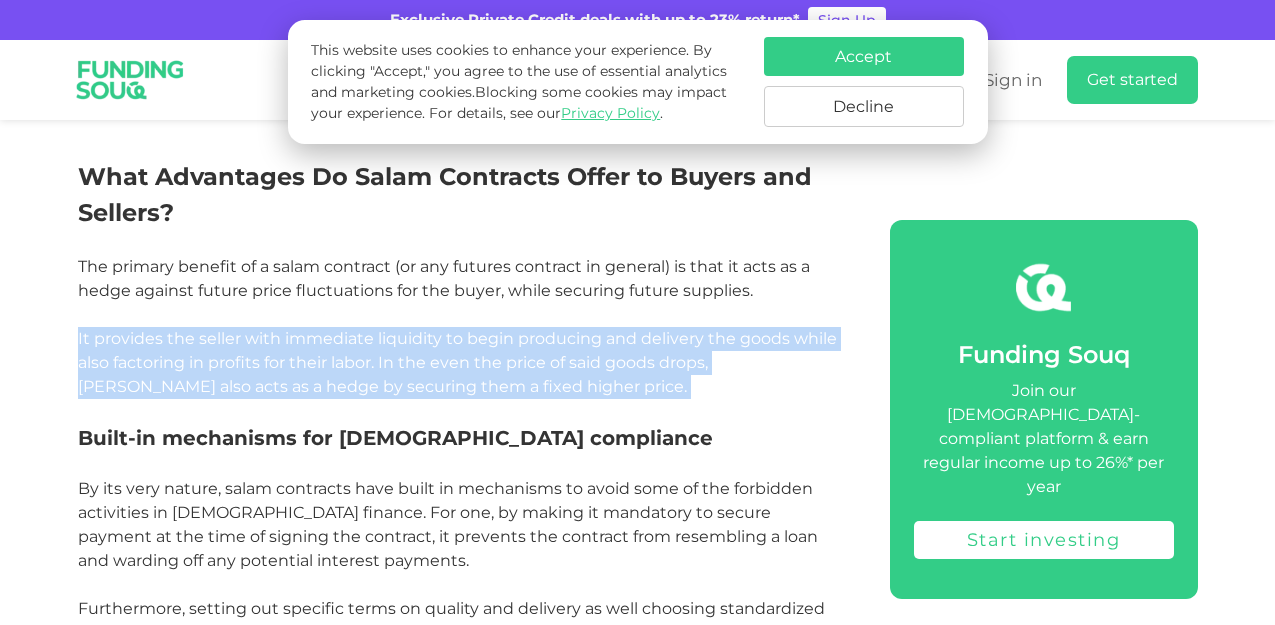 click on "It provides the seller with immediate liquidity to begin producing and delivery the goods while also factoring in profits for their labor. In the even the price of said goods drops, [PERSON_NAME] also acts as a hedge by securing them a fixed higher price." at bounding box center (457, 362) 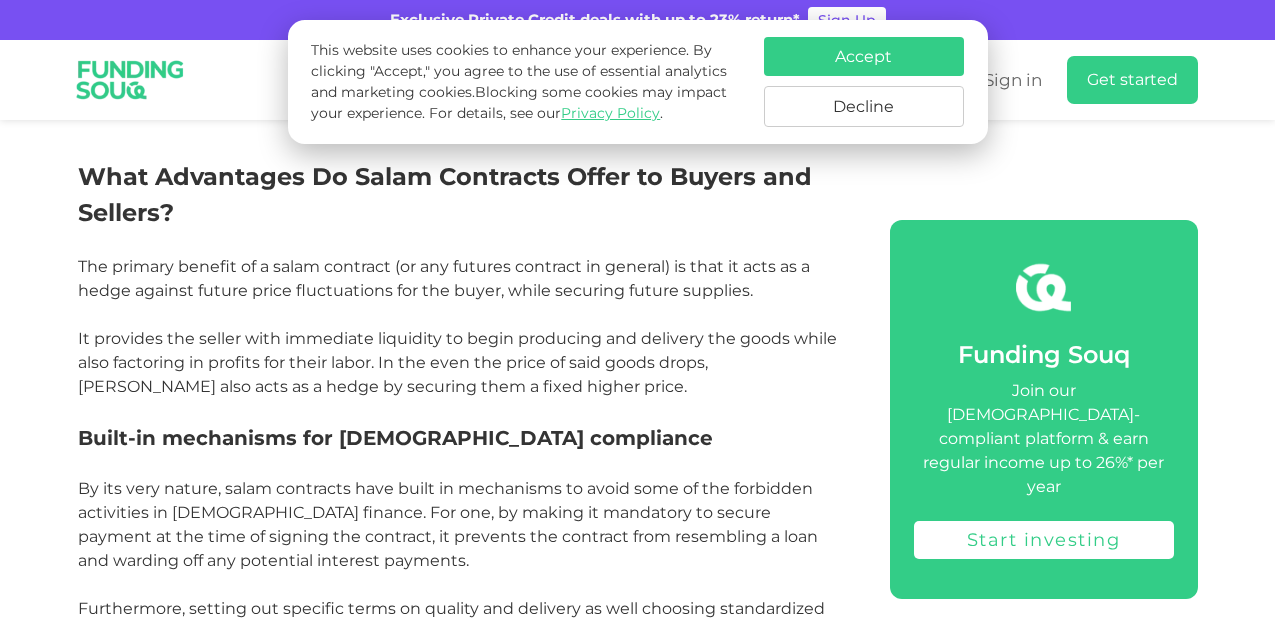 click at bounding box center [461, 315] 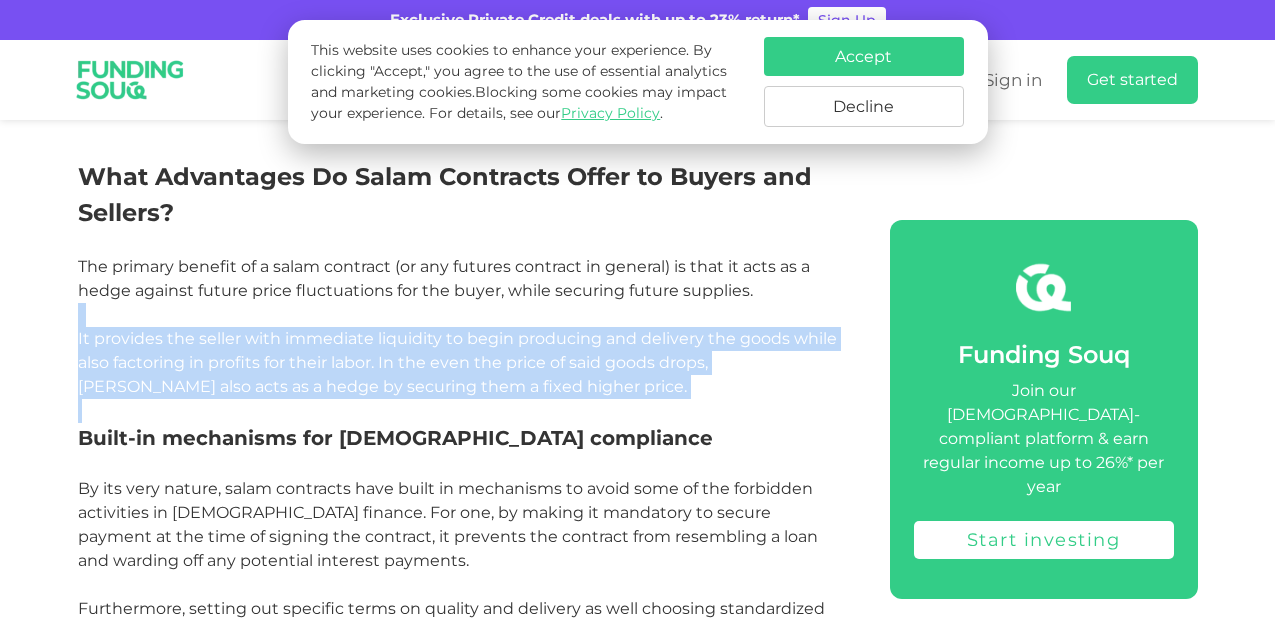 drag, startPoint x: 402, startPoint y: 246, endPoint x: 431, endPoint y: 327, distance: 86.034874 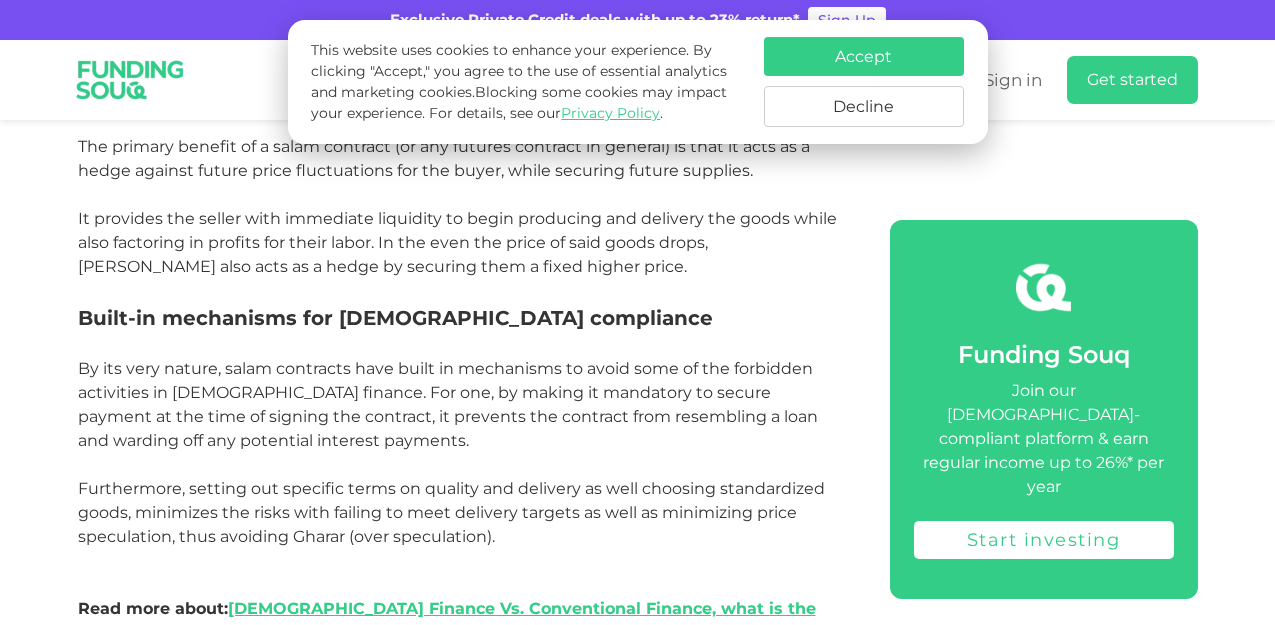 scroll, scrollTop: 1836, scrollLeft: 0, axis: vertical 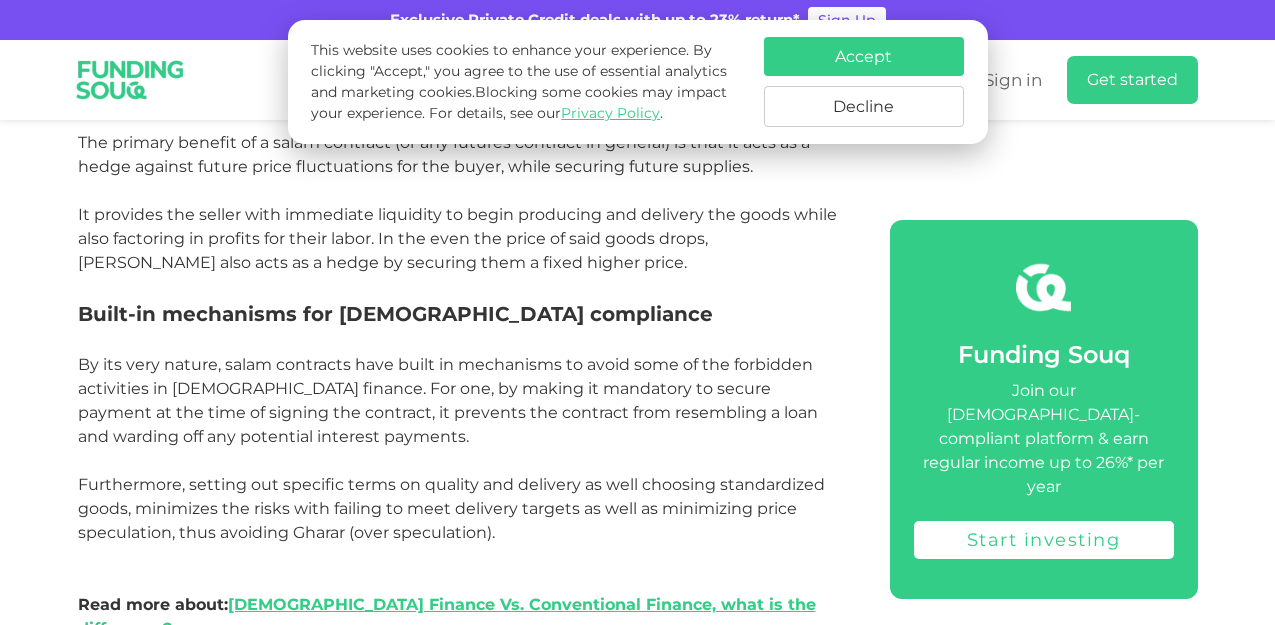 drag, startPoint x: 292, startPoint y: 321, endPoint x: 513, endPoint y: 470, distance: 266.53705 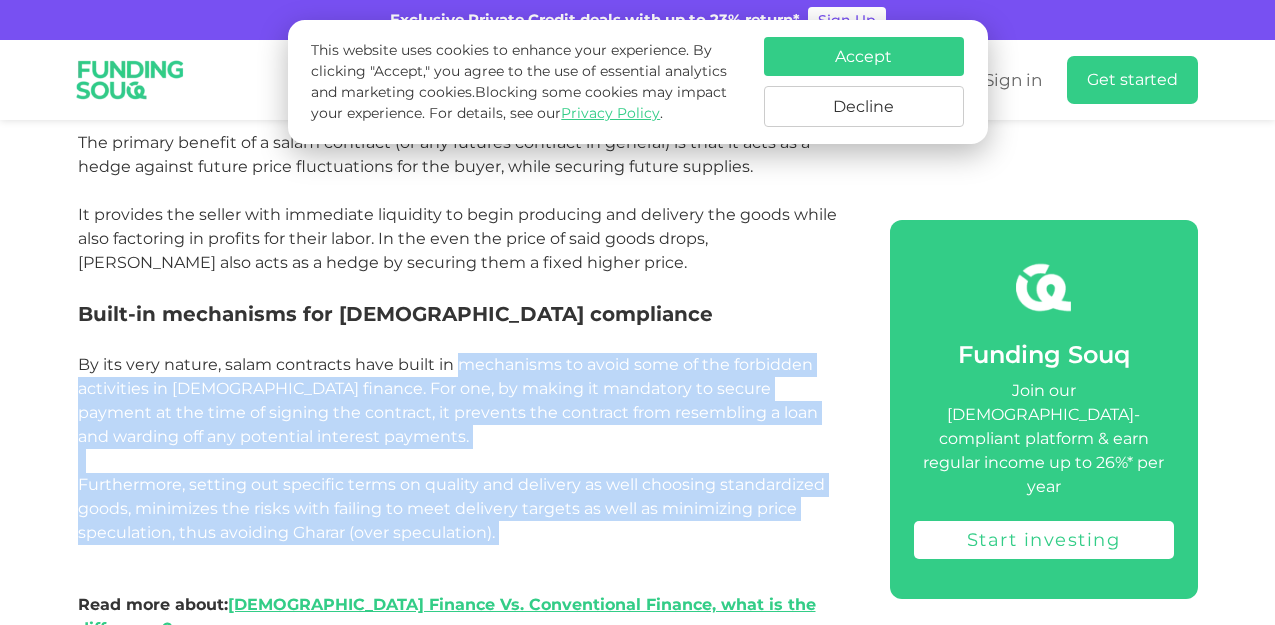 drag, startPoint x: 513, startPoint y: 470, endPoint x: 504, endPoint y: 288, distance: 182.2224 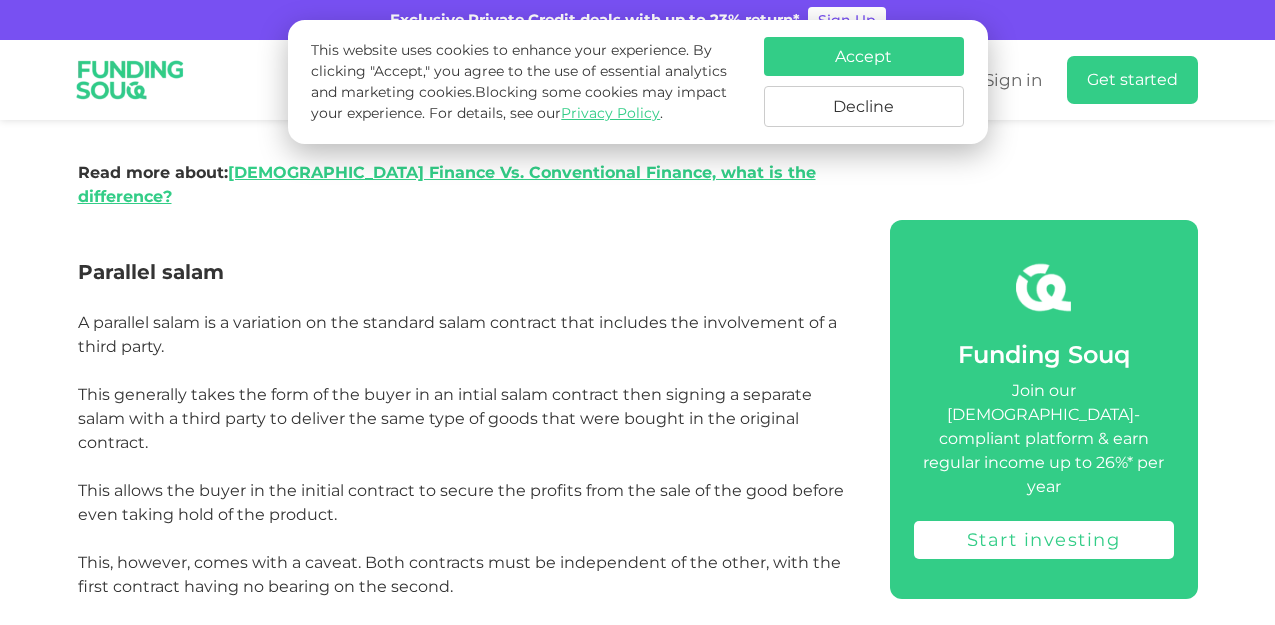 scroll, scrollTop: 2279, scrollLeft: 0, axis: vertical 